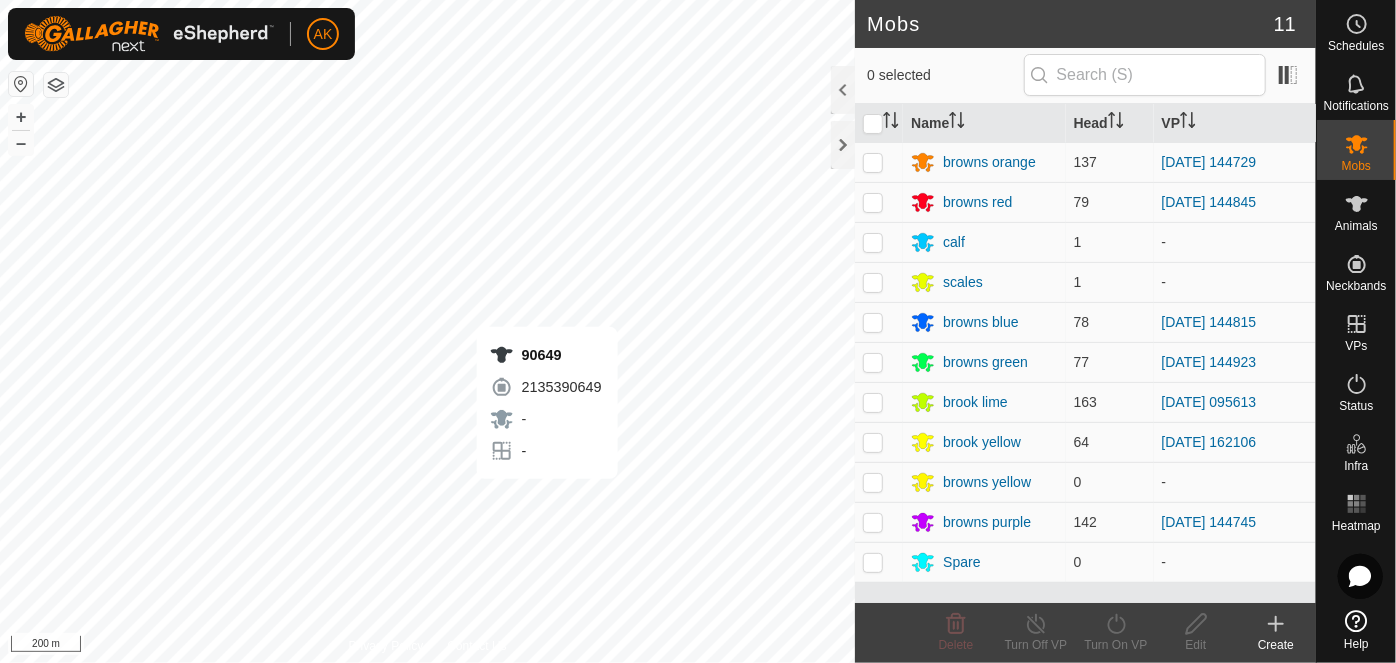 scroll, scrollTop: 0, scrollLeft: 0, axis: both 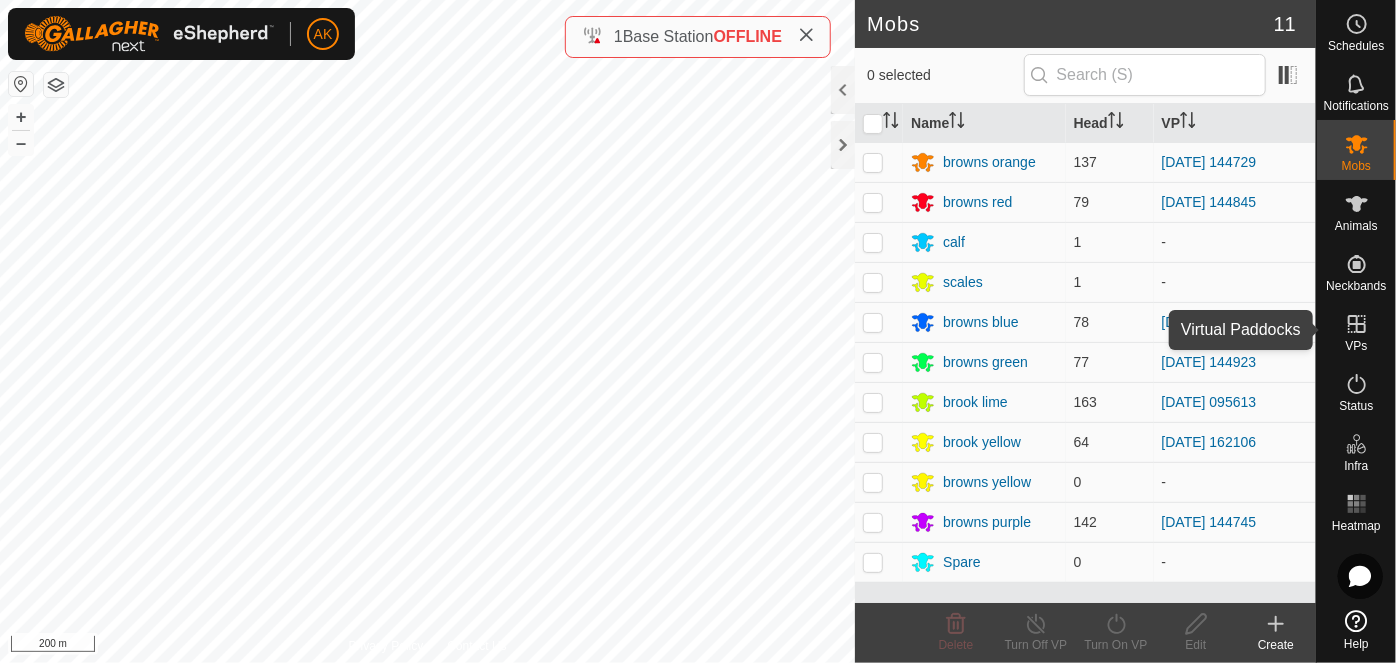 click 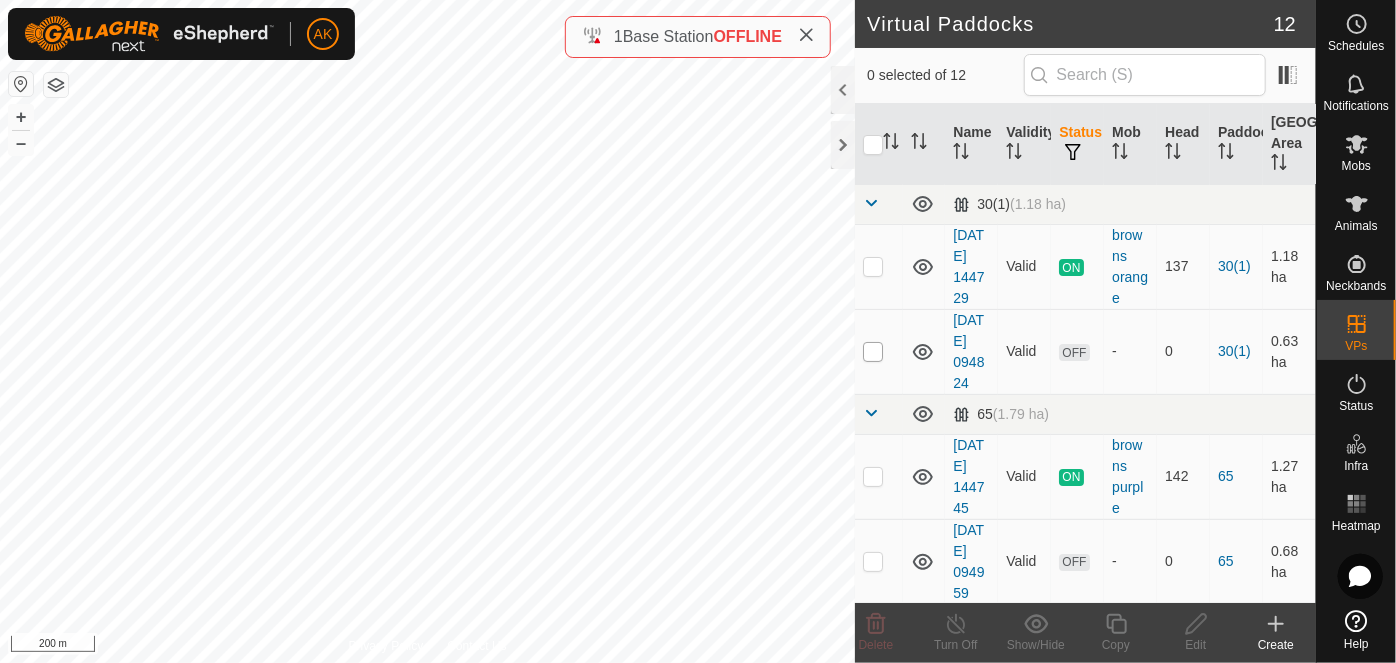 click at bounding box center [873, 352] 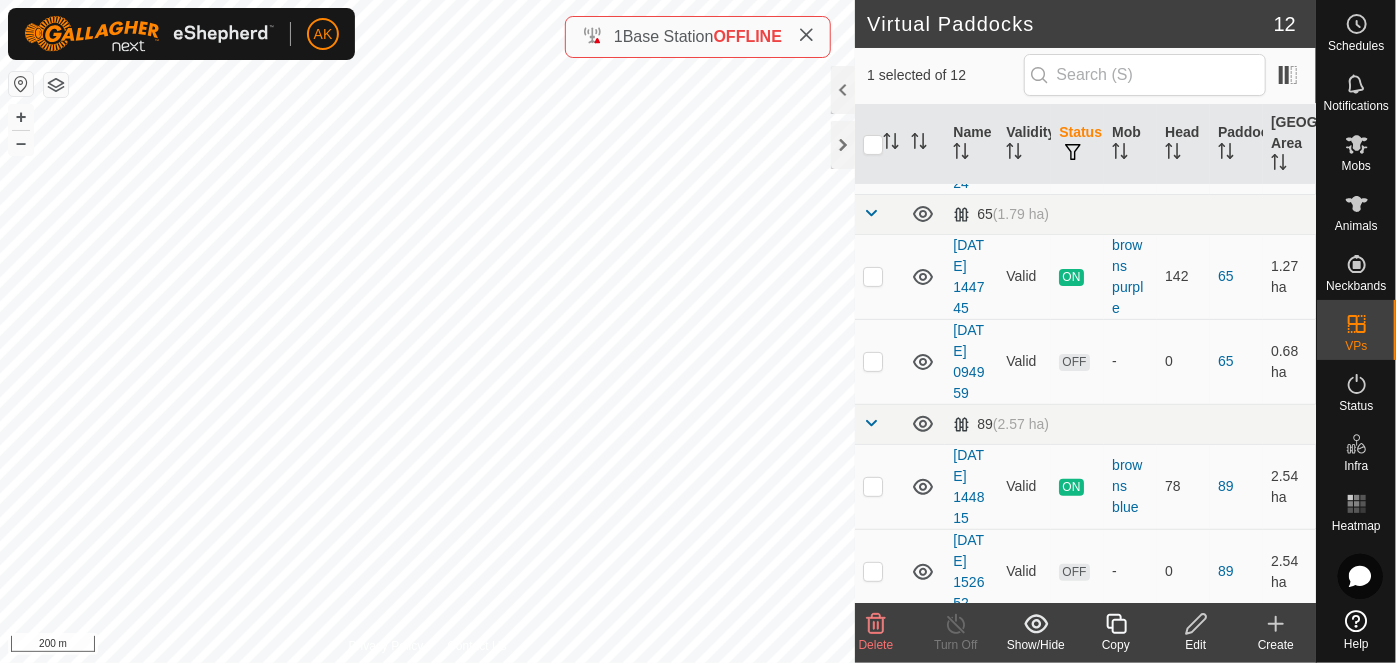 scroll, scrollTop: 272, scrollLeft: 0, axis: vertical 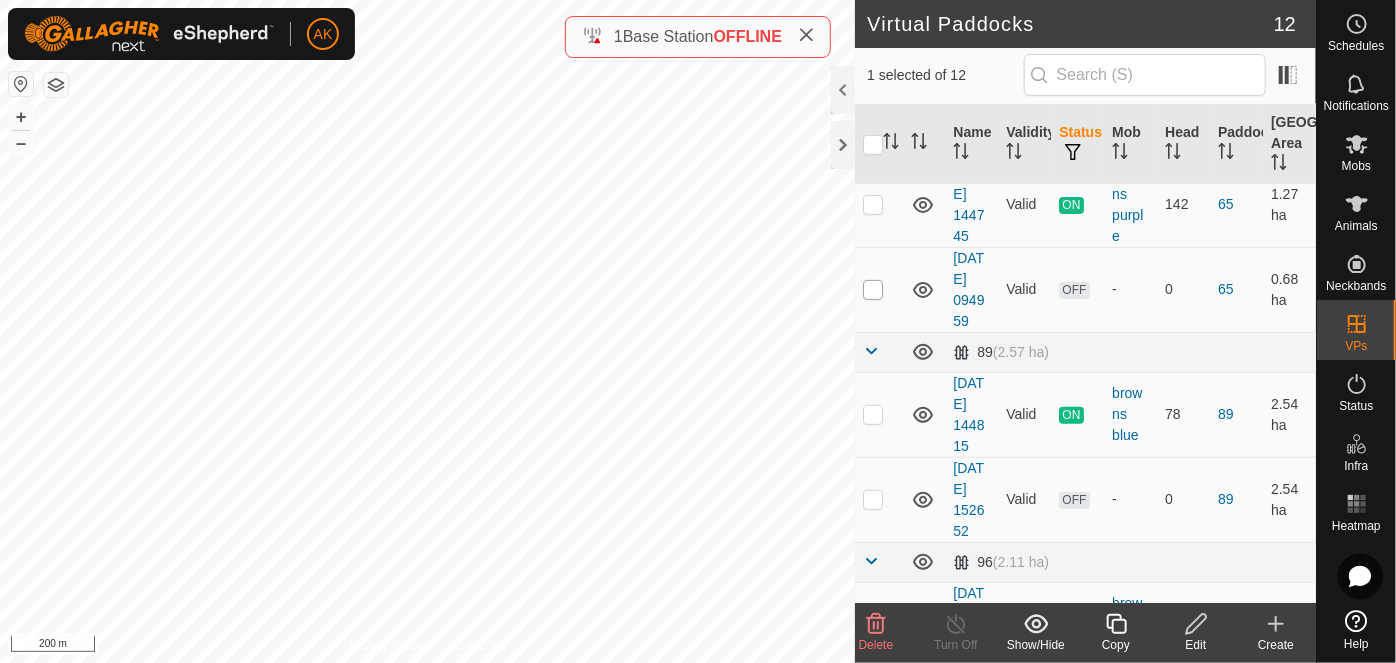 click at bounding box center (873, 290) 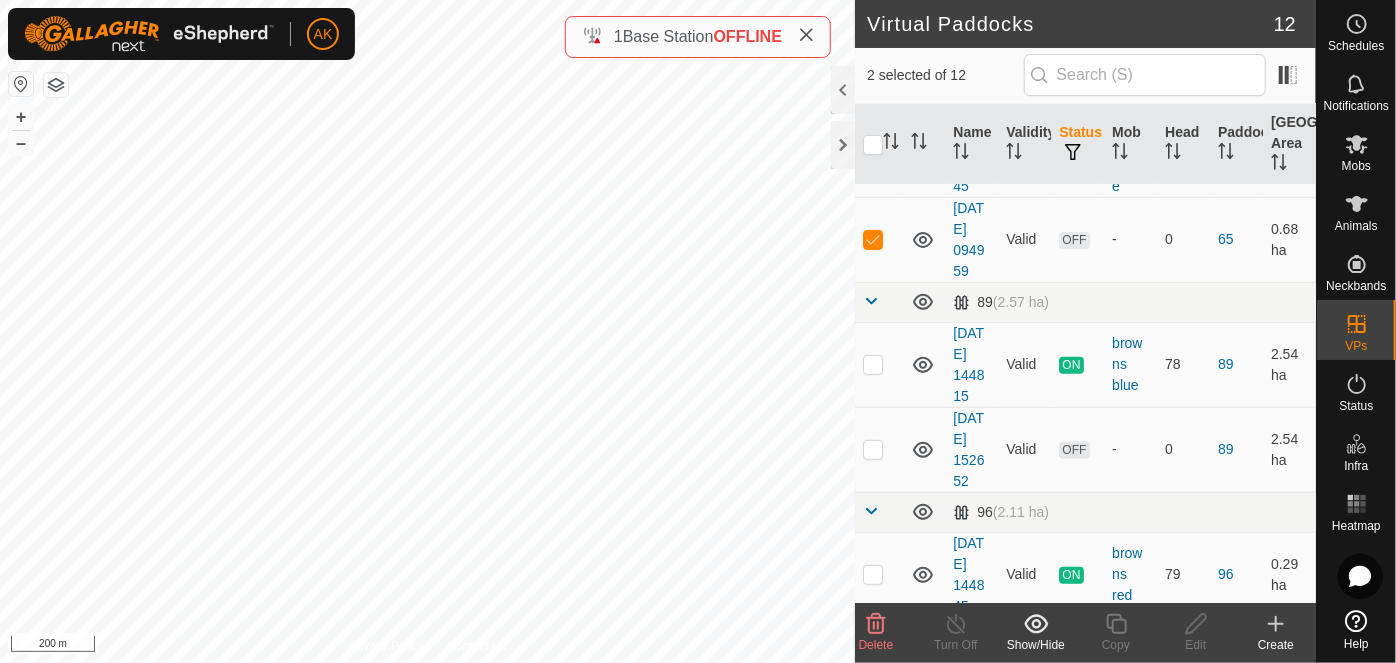 scroll, scrollTop: 454, scrollLeft: 0, axis: vertical 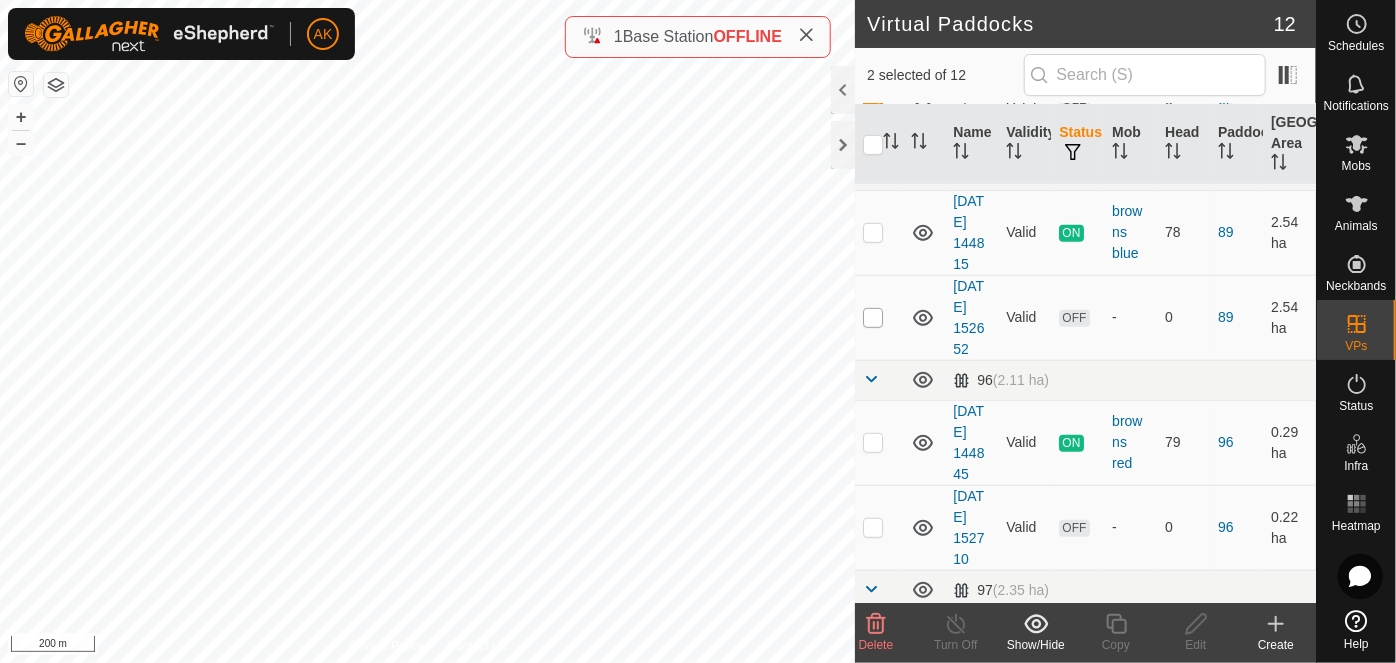 click at bounding box center (873, 318) 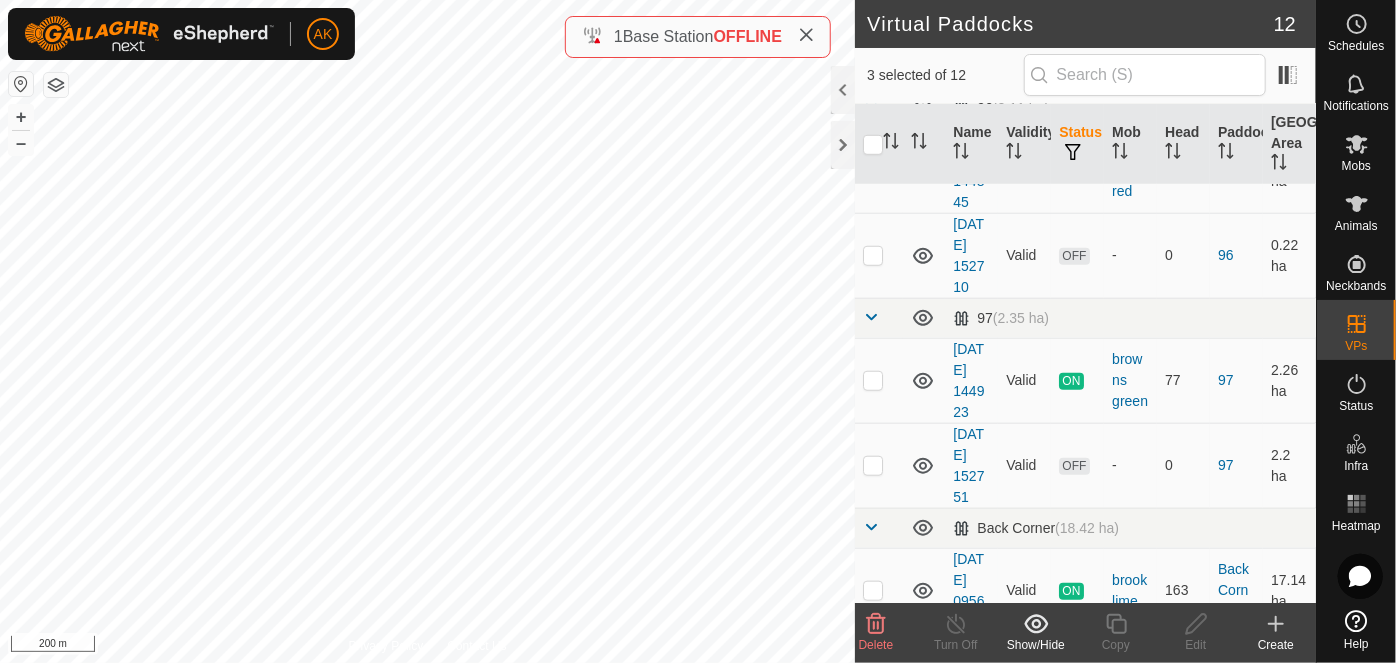 scroll, scrollTop: 727, scrollLeft: 0, axis: vertical 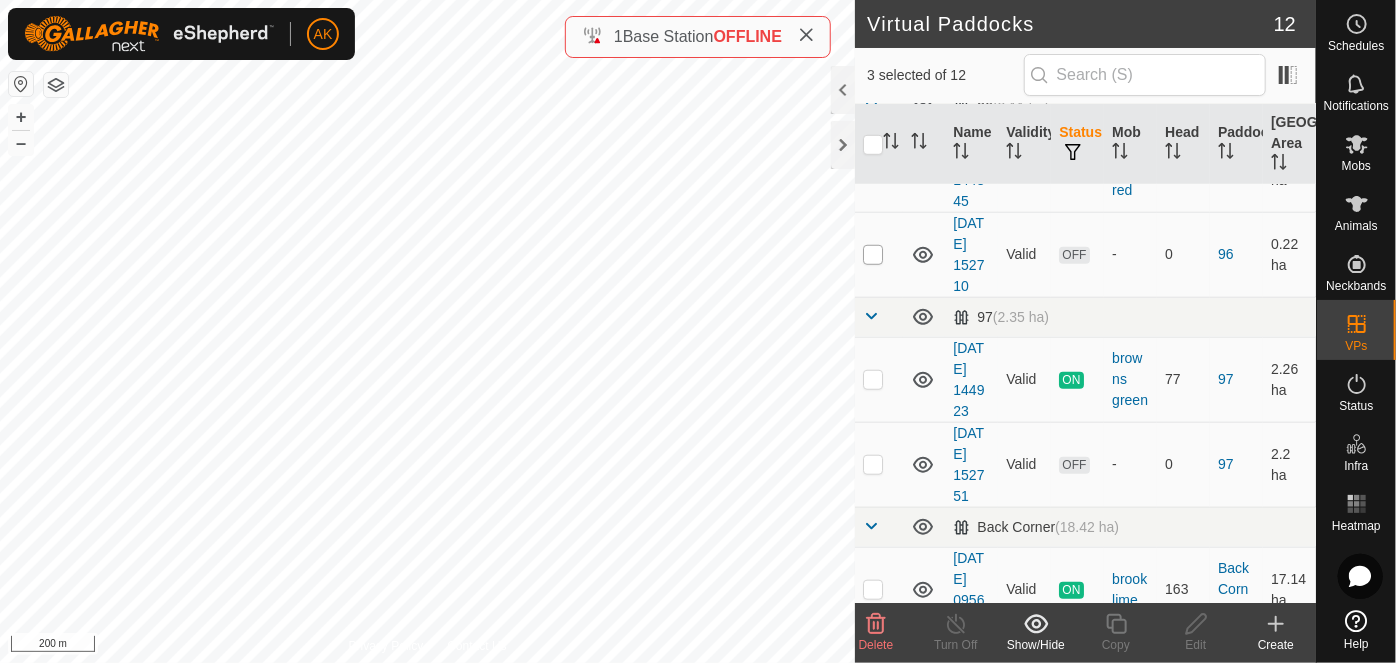 click at bounding box center [873, 255] 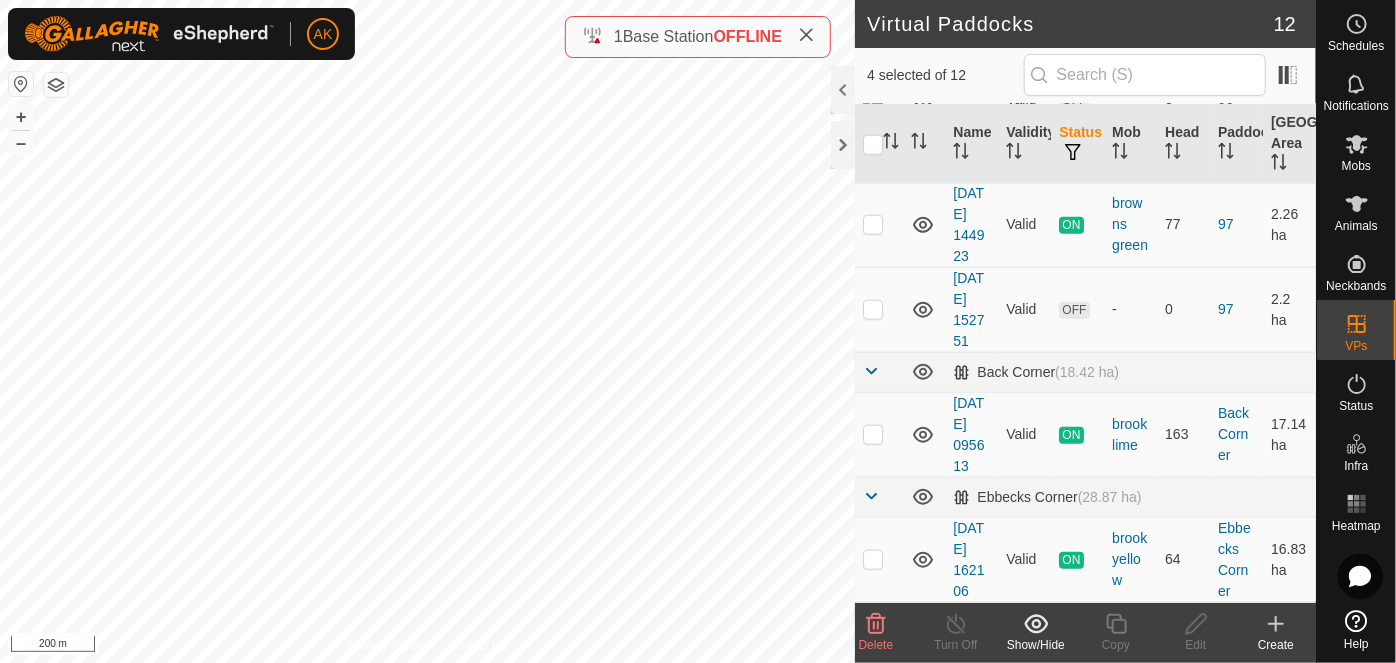 scroll, scrollTop: 1000, scrollLeft: 0, axis: vertical 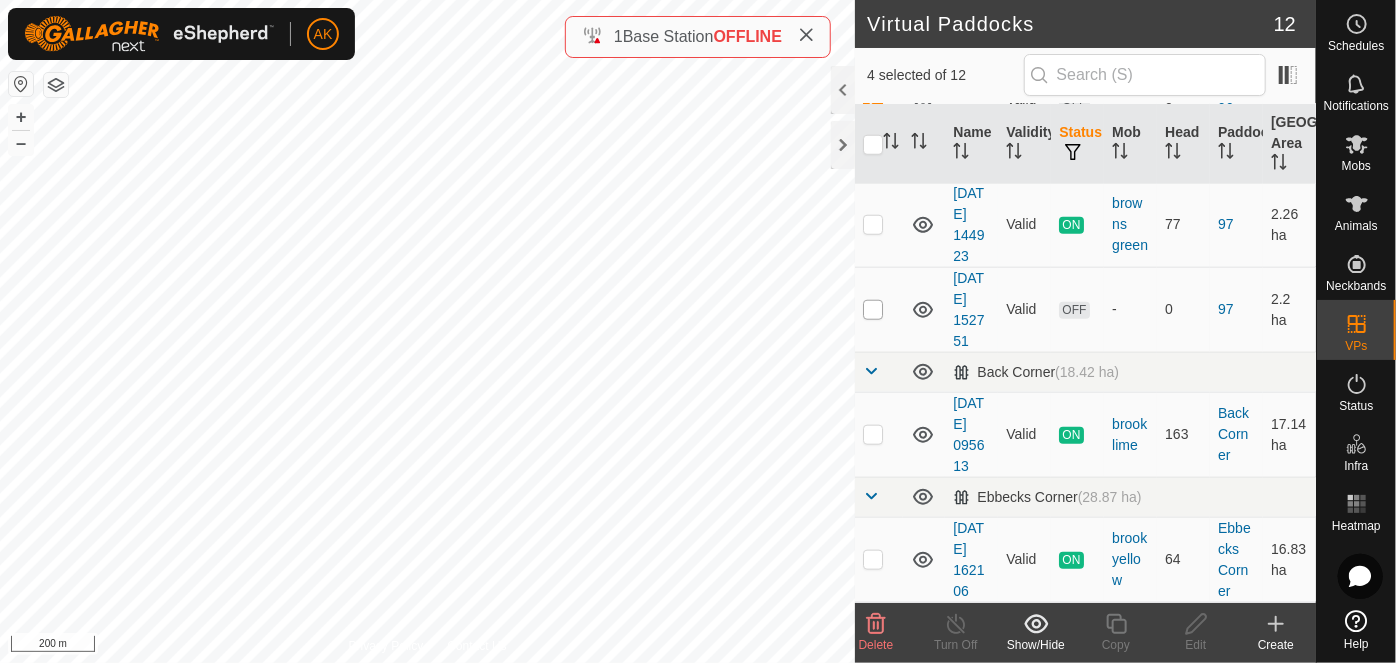 click at bounding box center [873, 310] 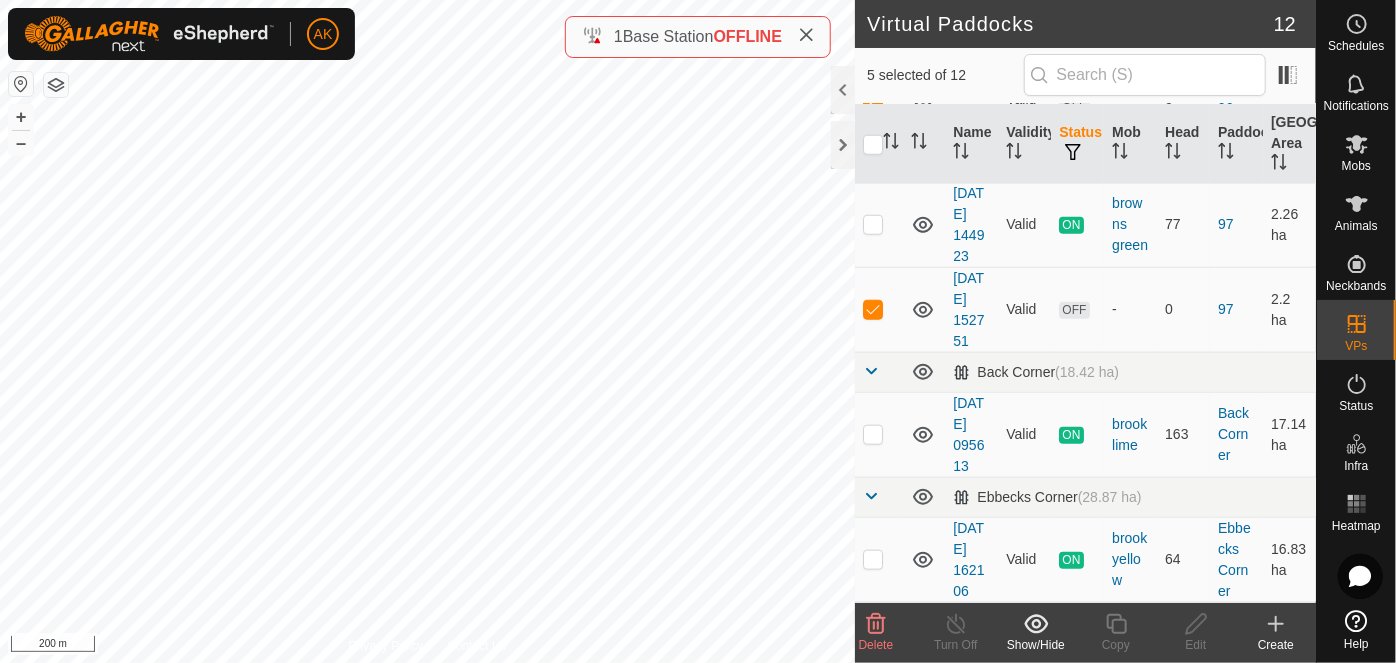 scroll, scrollTop: 1129, scrollLeft: 0, axis: vertical 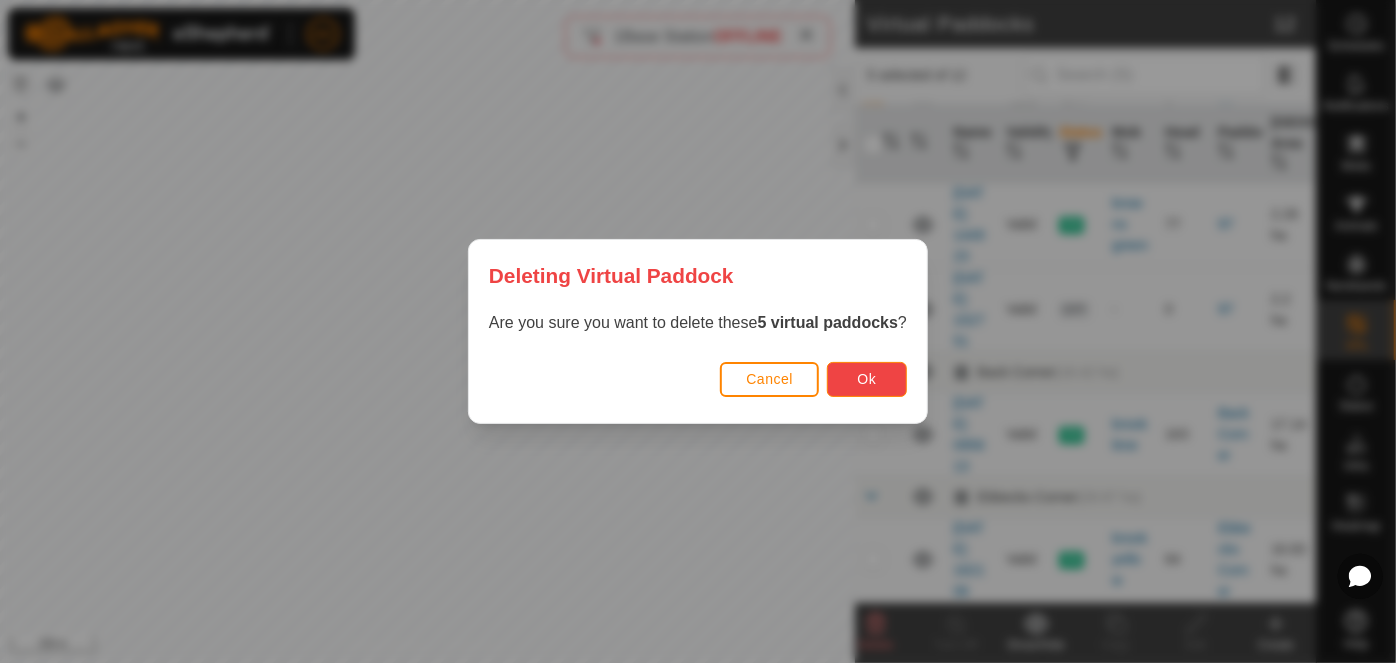 click on "Ok" at bounding box center [867, 379] 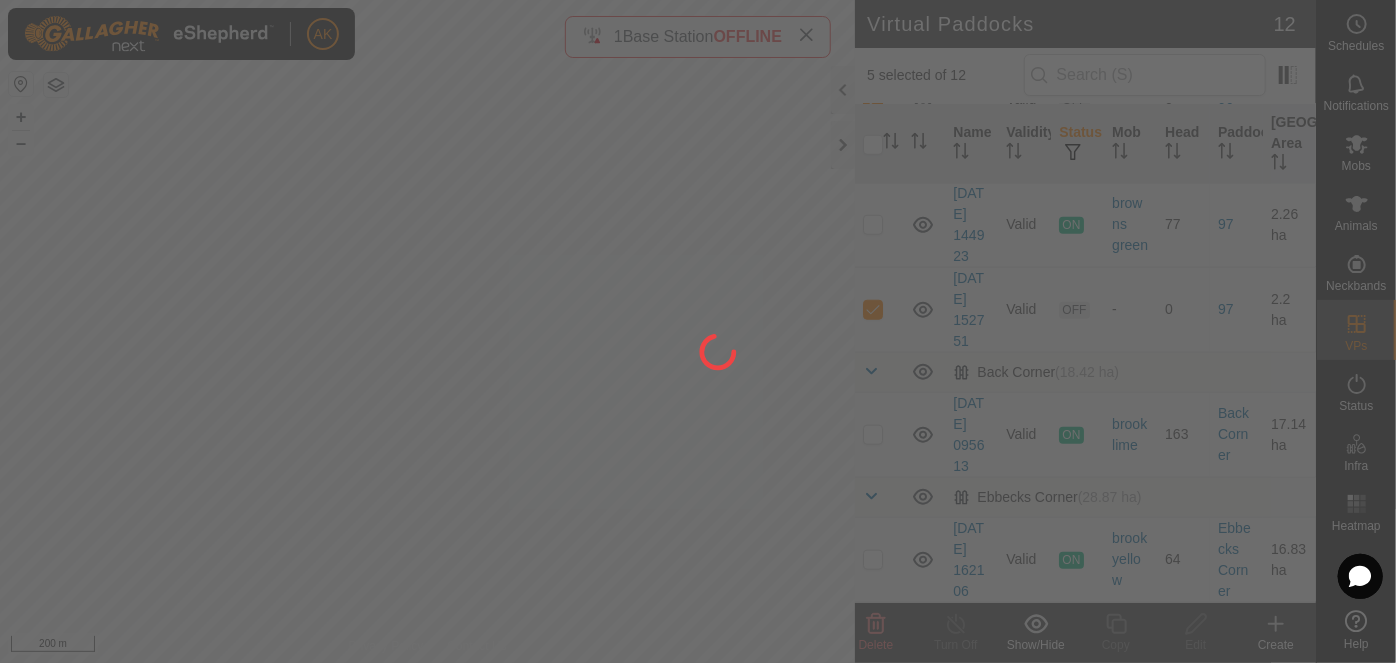 checkbox on "false" 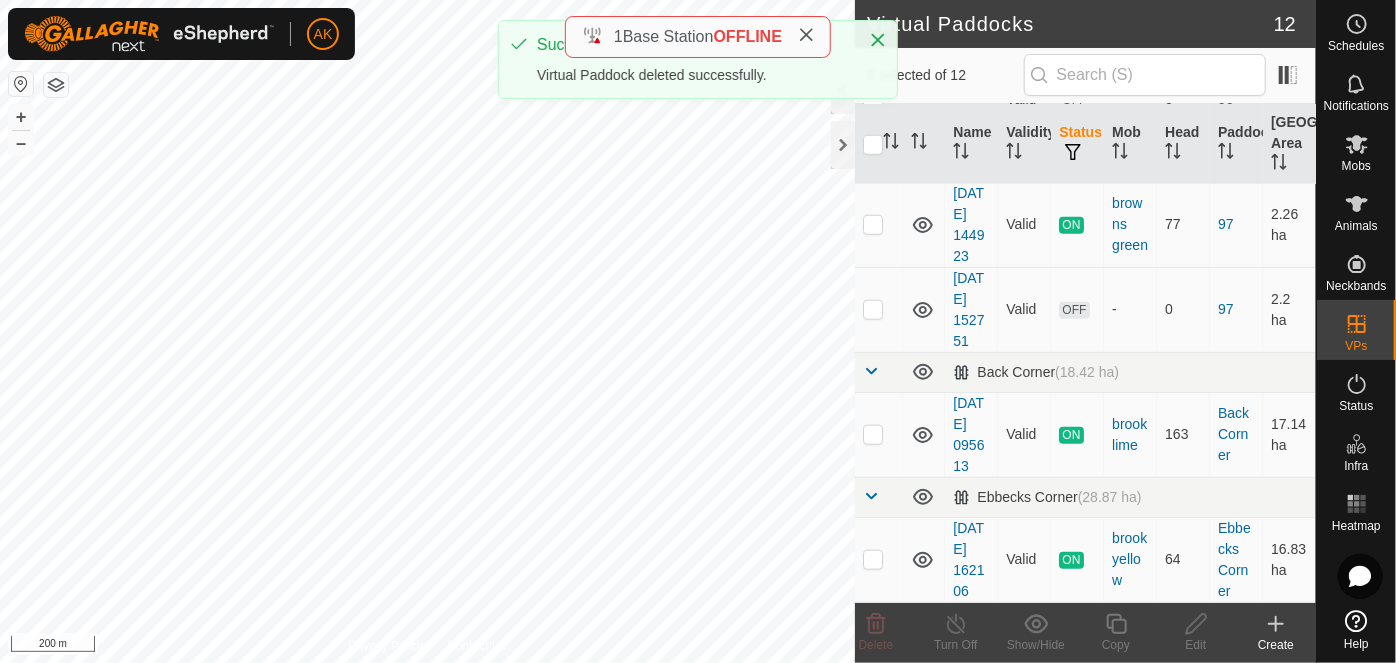 scroll, scrollTop: 0, scrollLeft: 0, axis: both 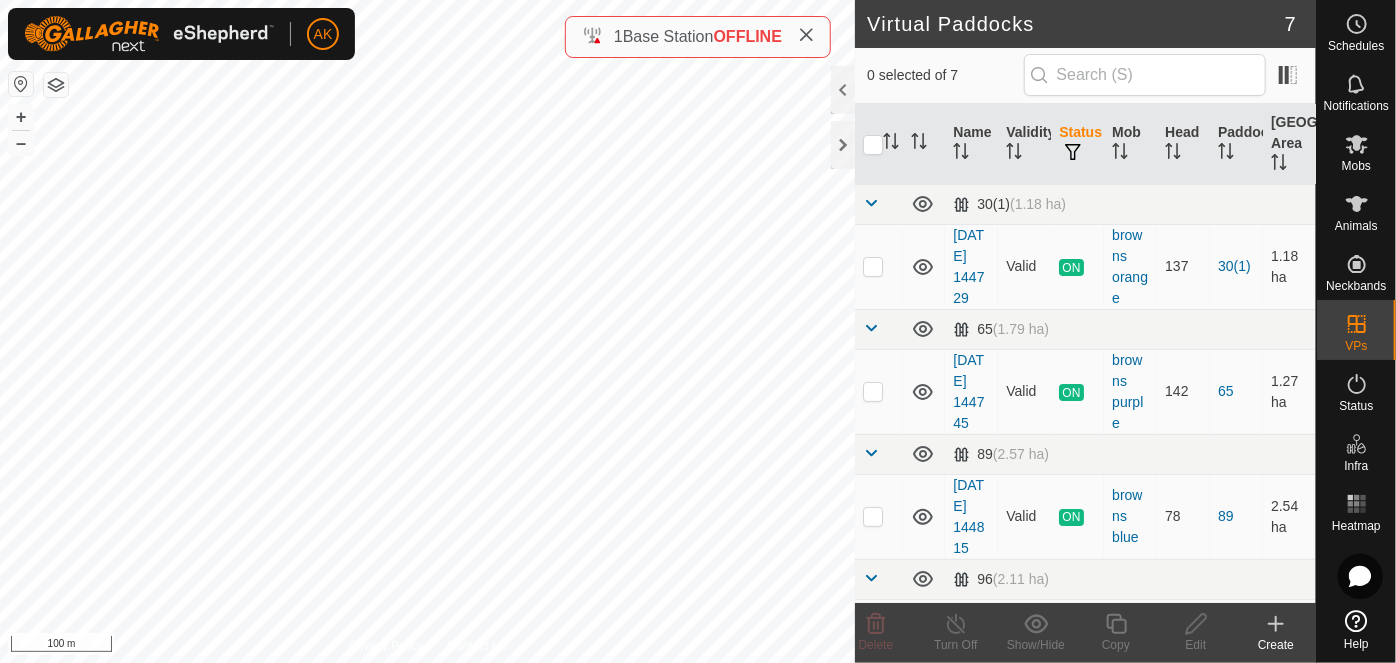 checkbox on "true" 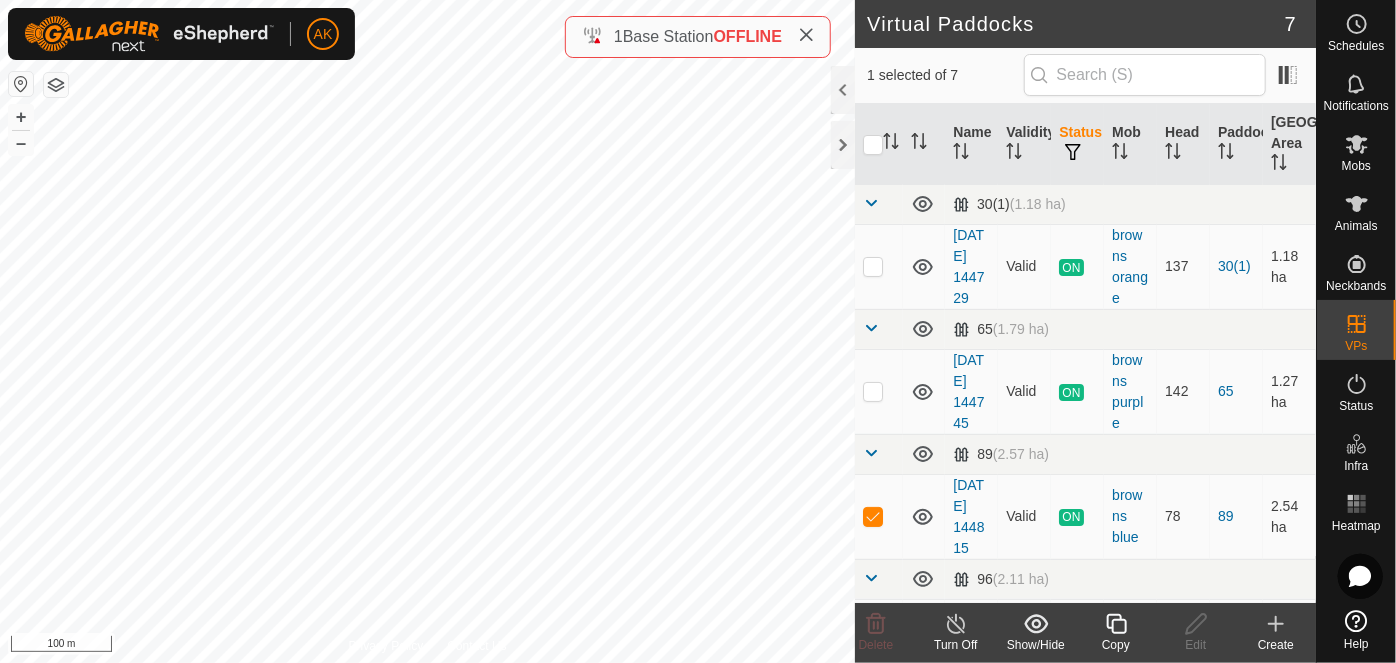 click 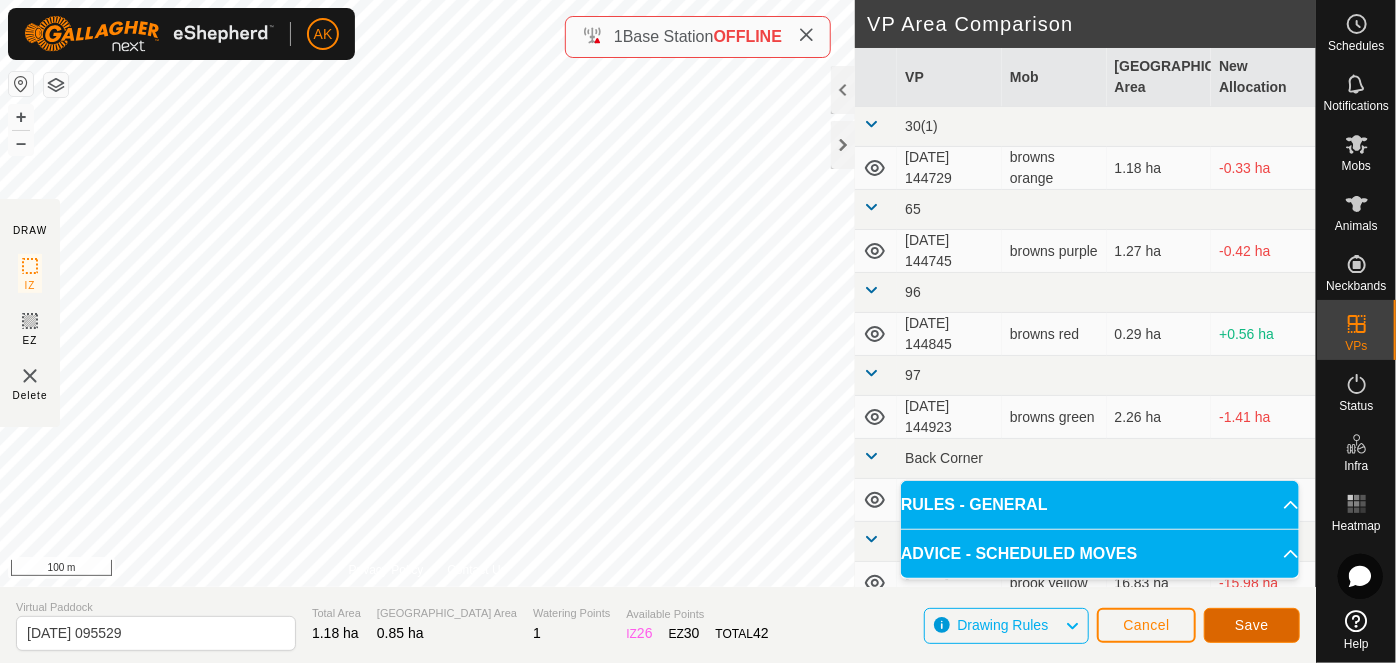 click on "Save" 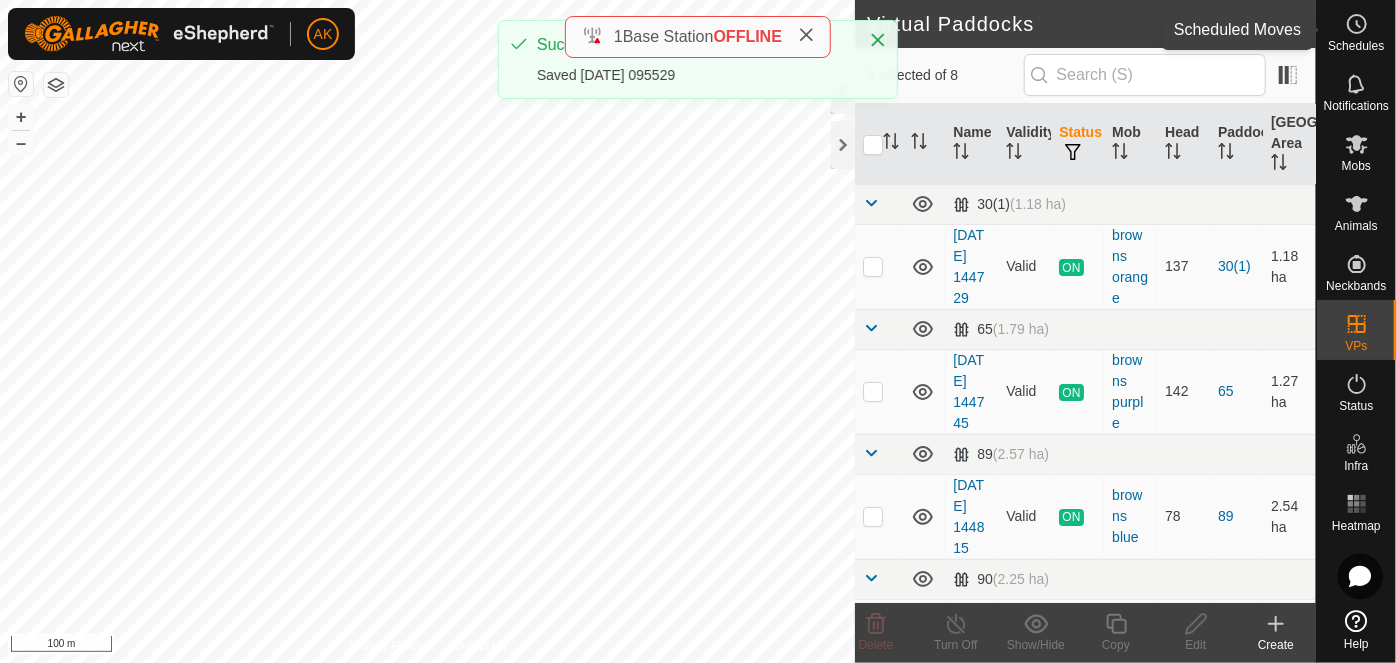 click 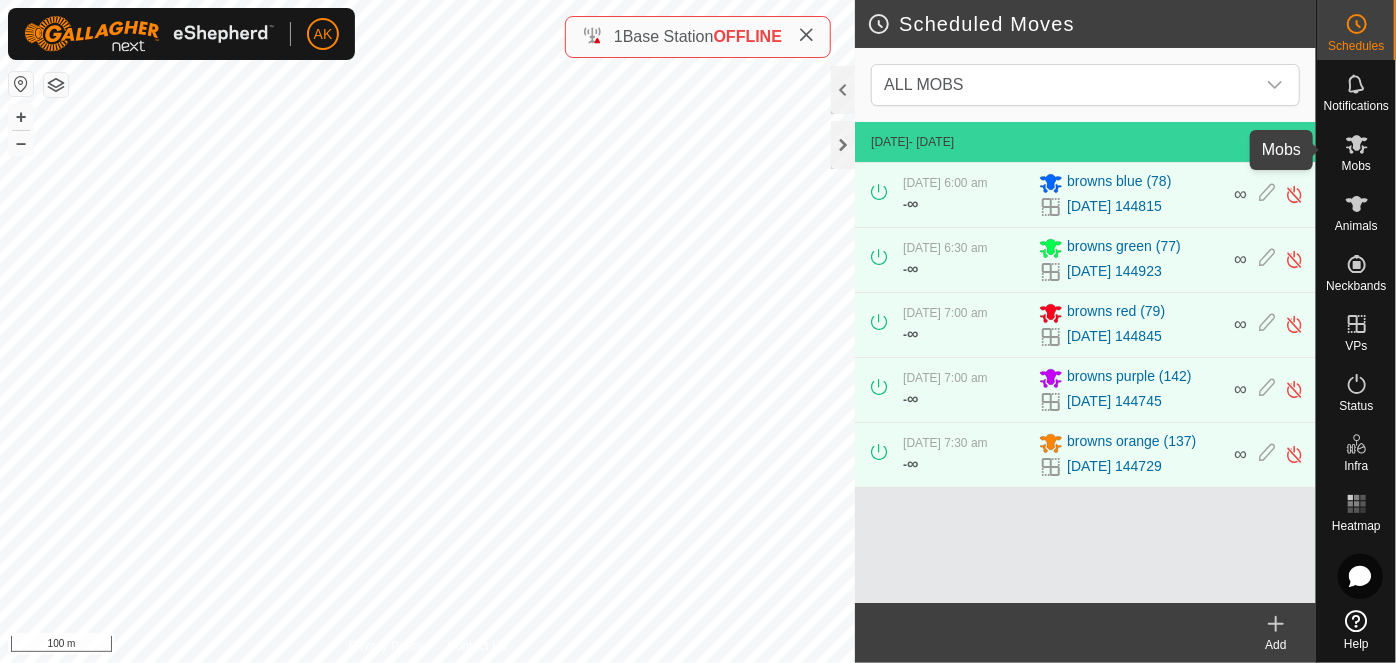click 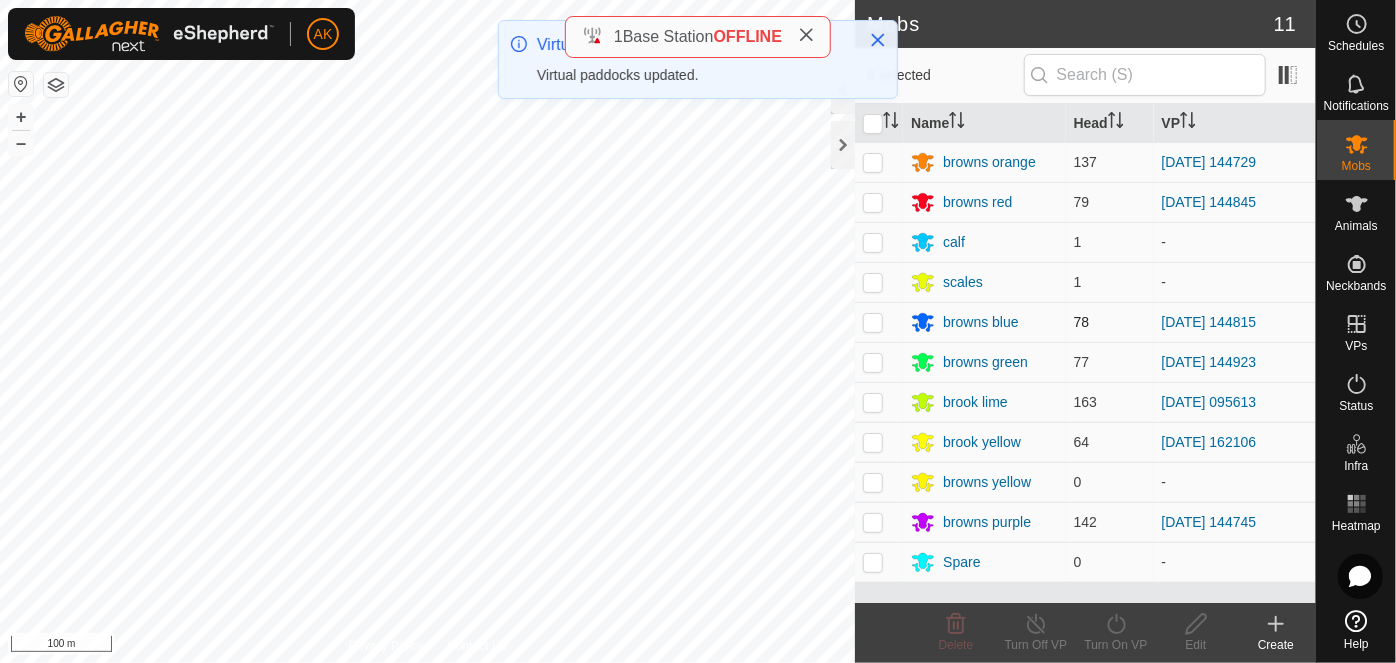 click at bounding box center (873, 322) 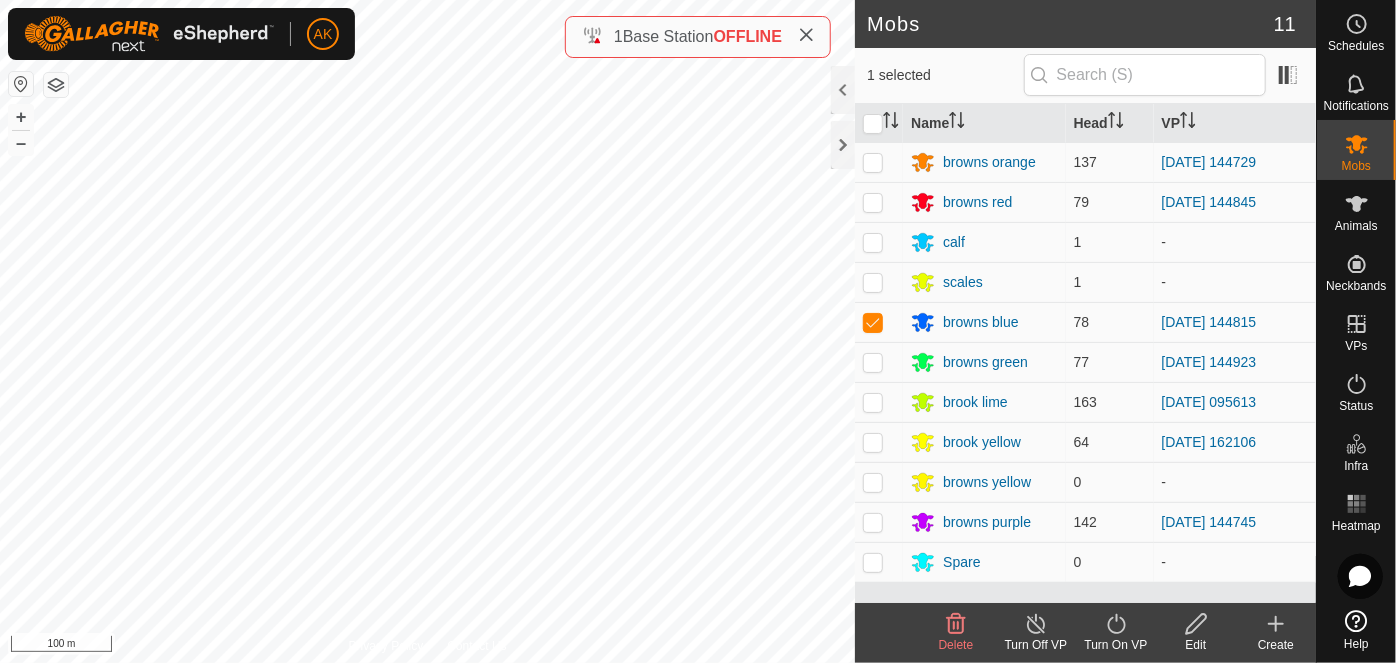 click 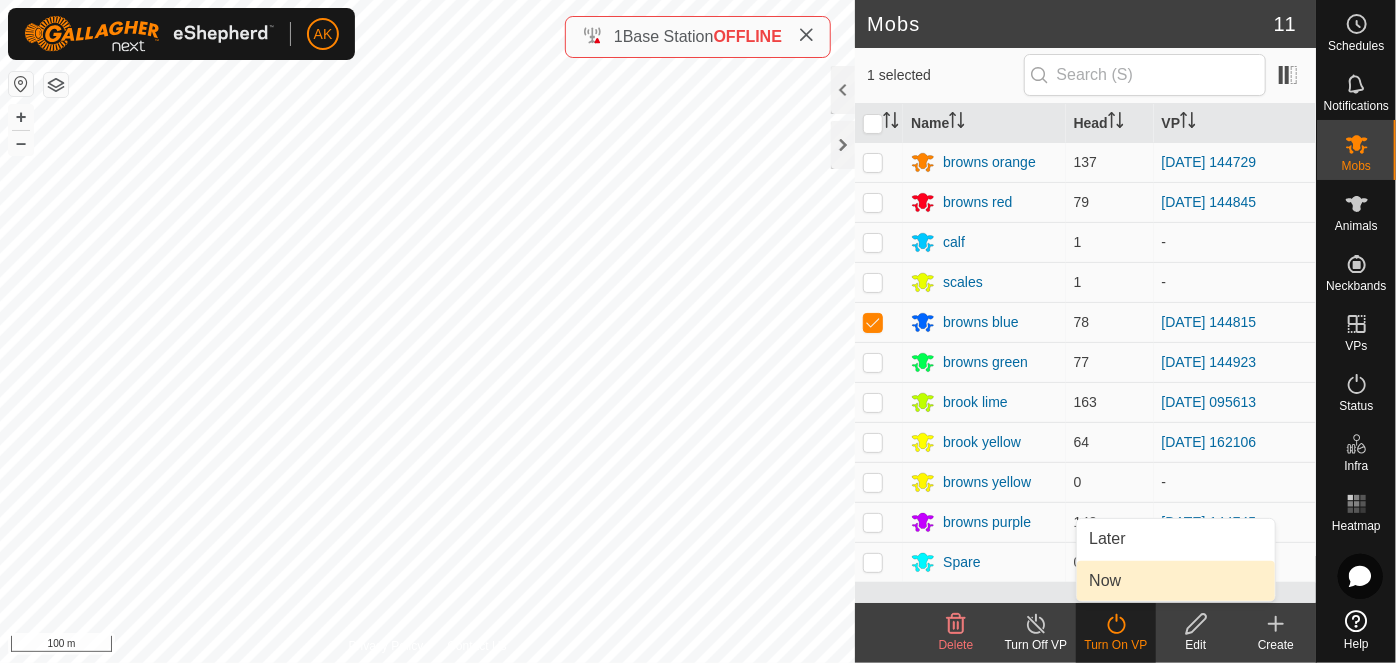 click on "Now" at bounding box center (1176, 581) 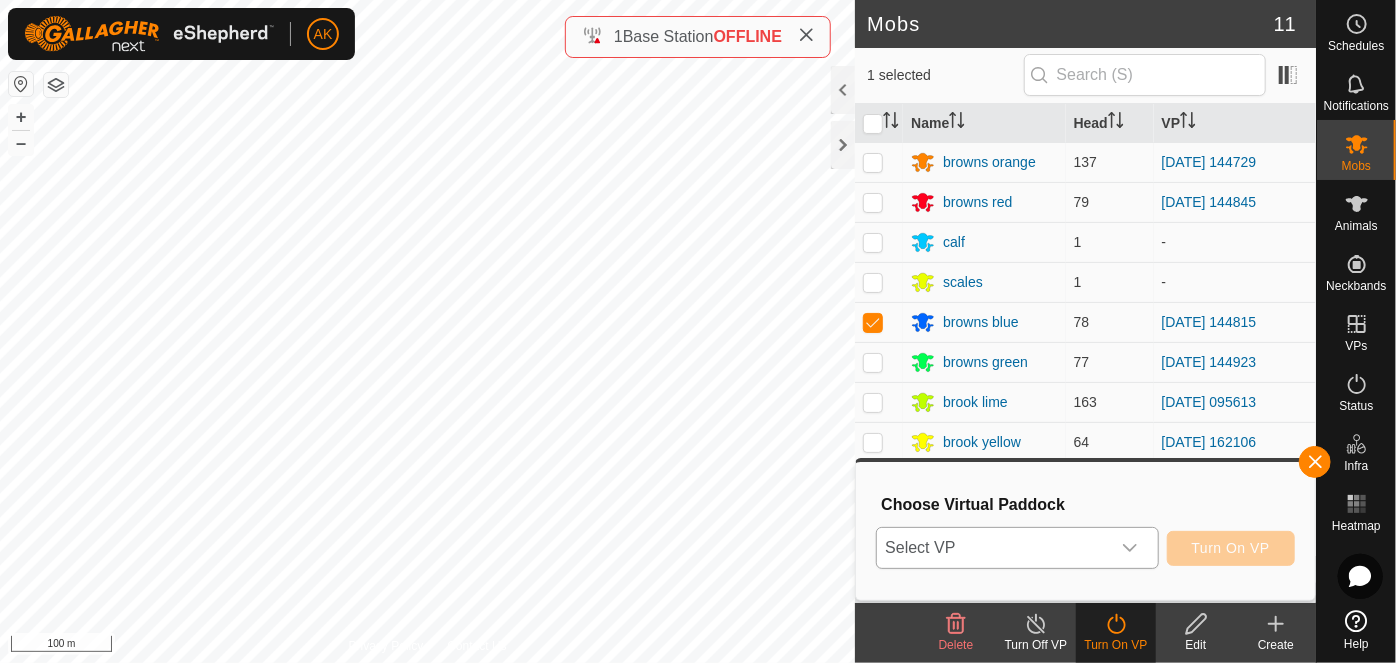 click on "Select VP" at bounding box center (993, 548) 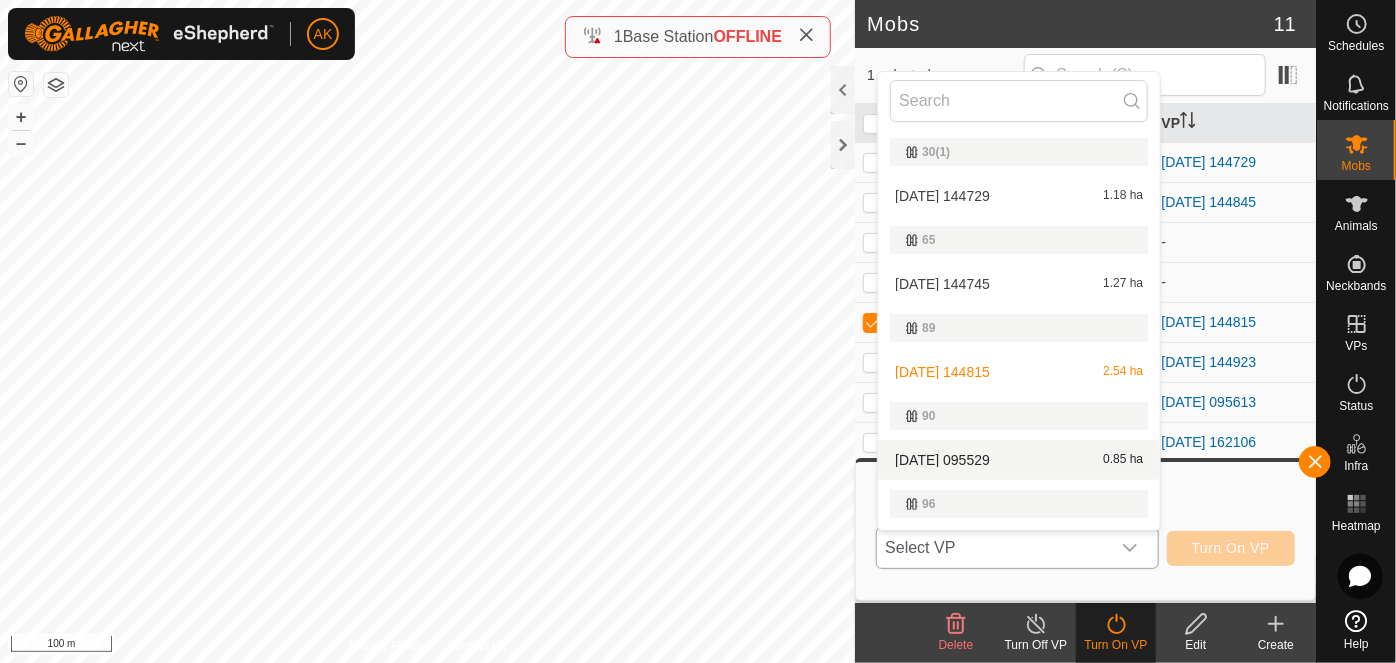 click on "[DATE] 095529  0.85 ha" at bounding box center (1019, 460) 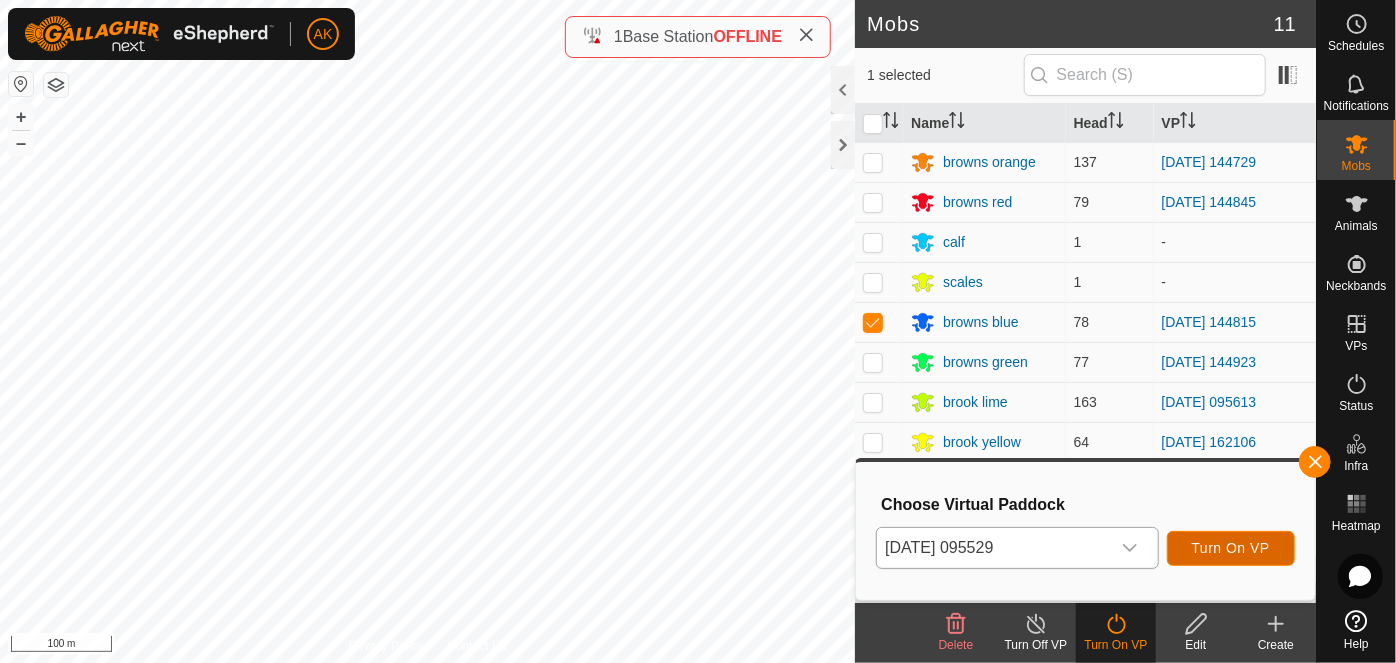 click on "Turn On VP" at bounding box center (1231, 548) 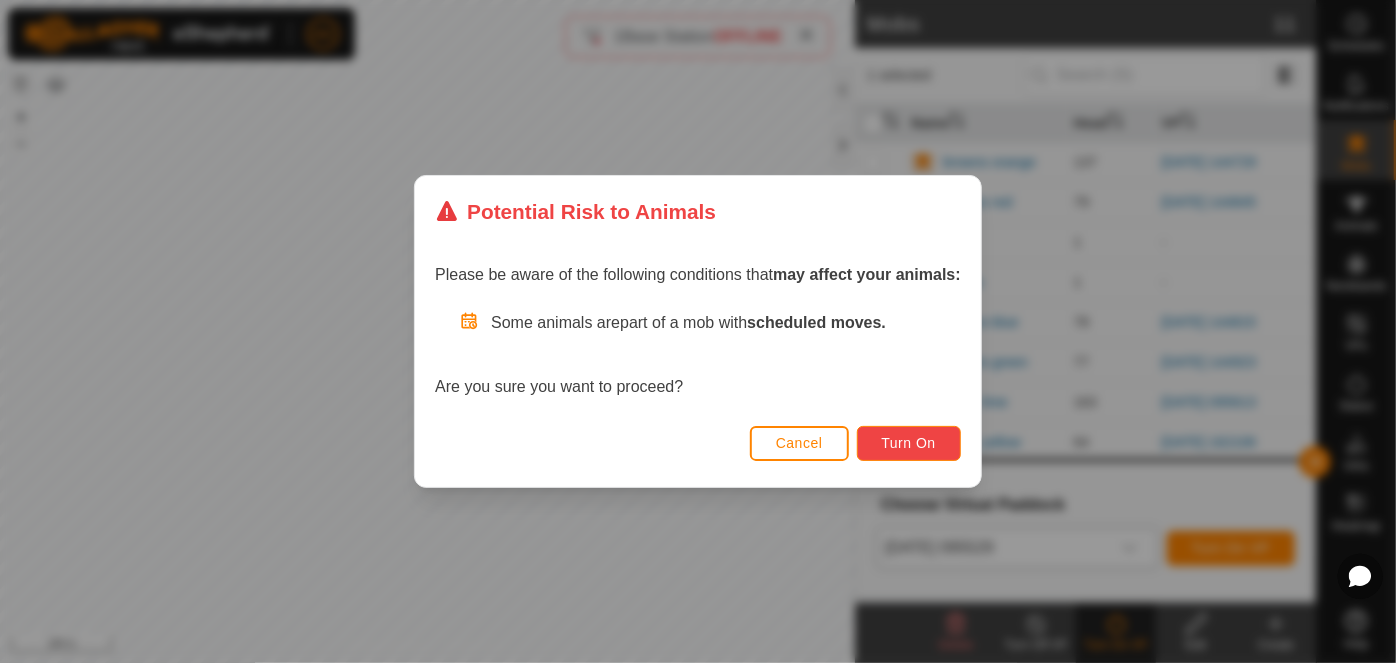 click on "Turn On" at bounding box center [909, 443] 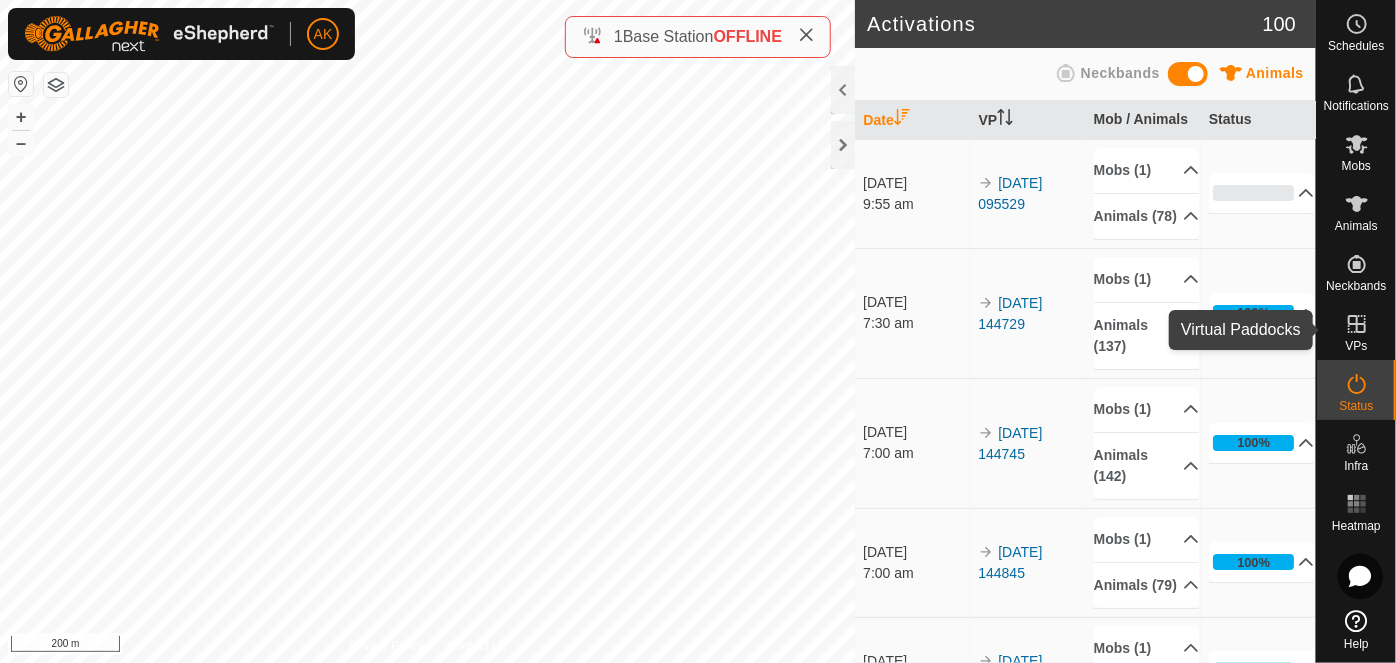 click 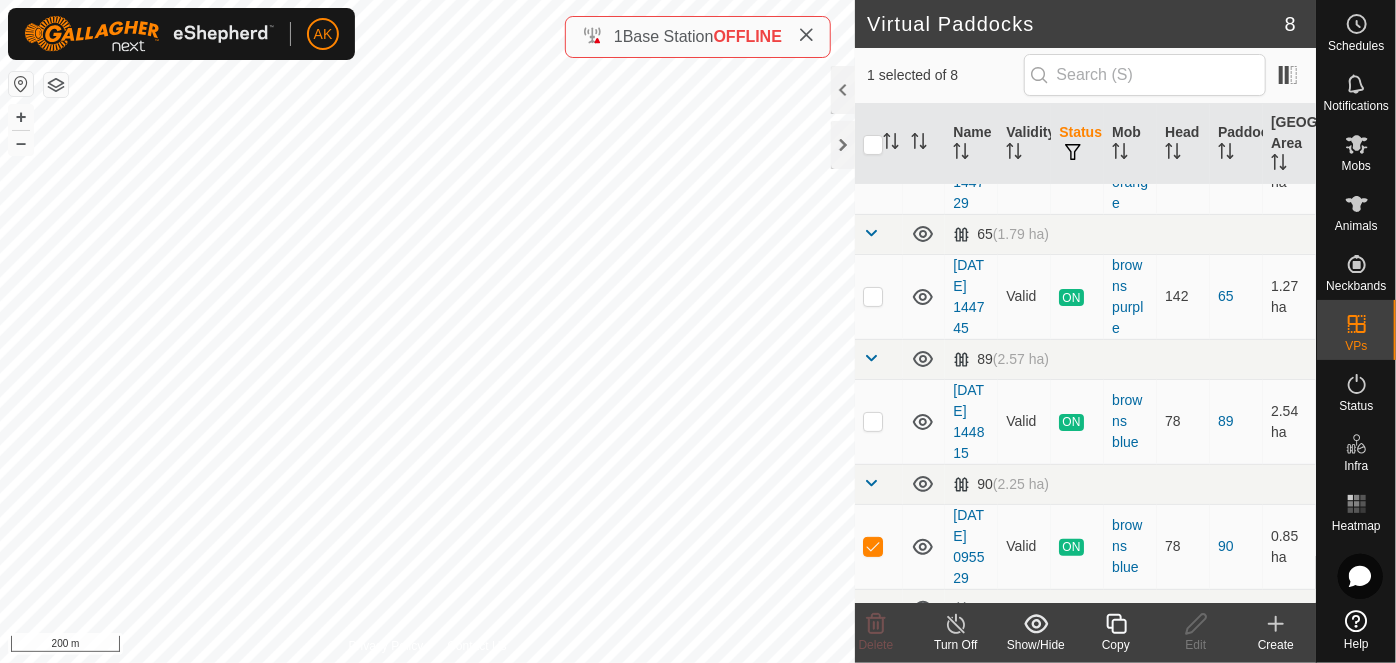 scroll, scrollTop: 363, scrollLeft: 0, axis: vertical 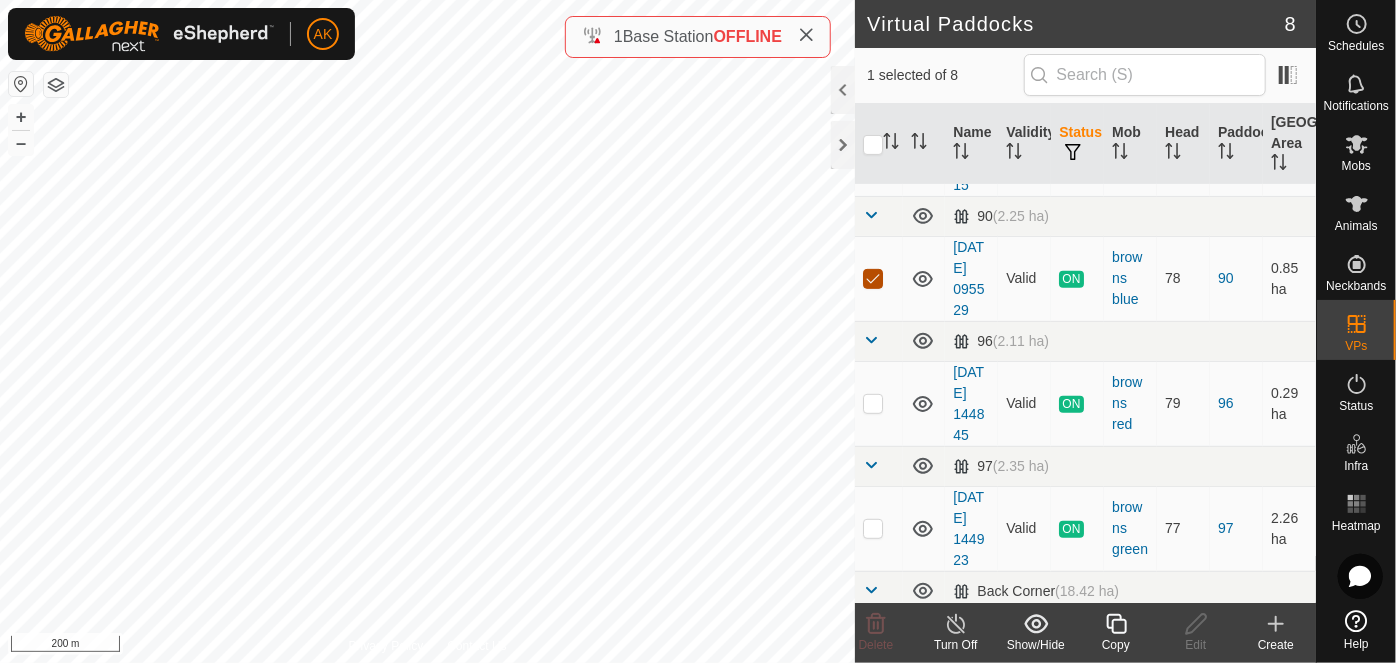 click at bounding box center [873, 279] 